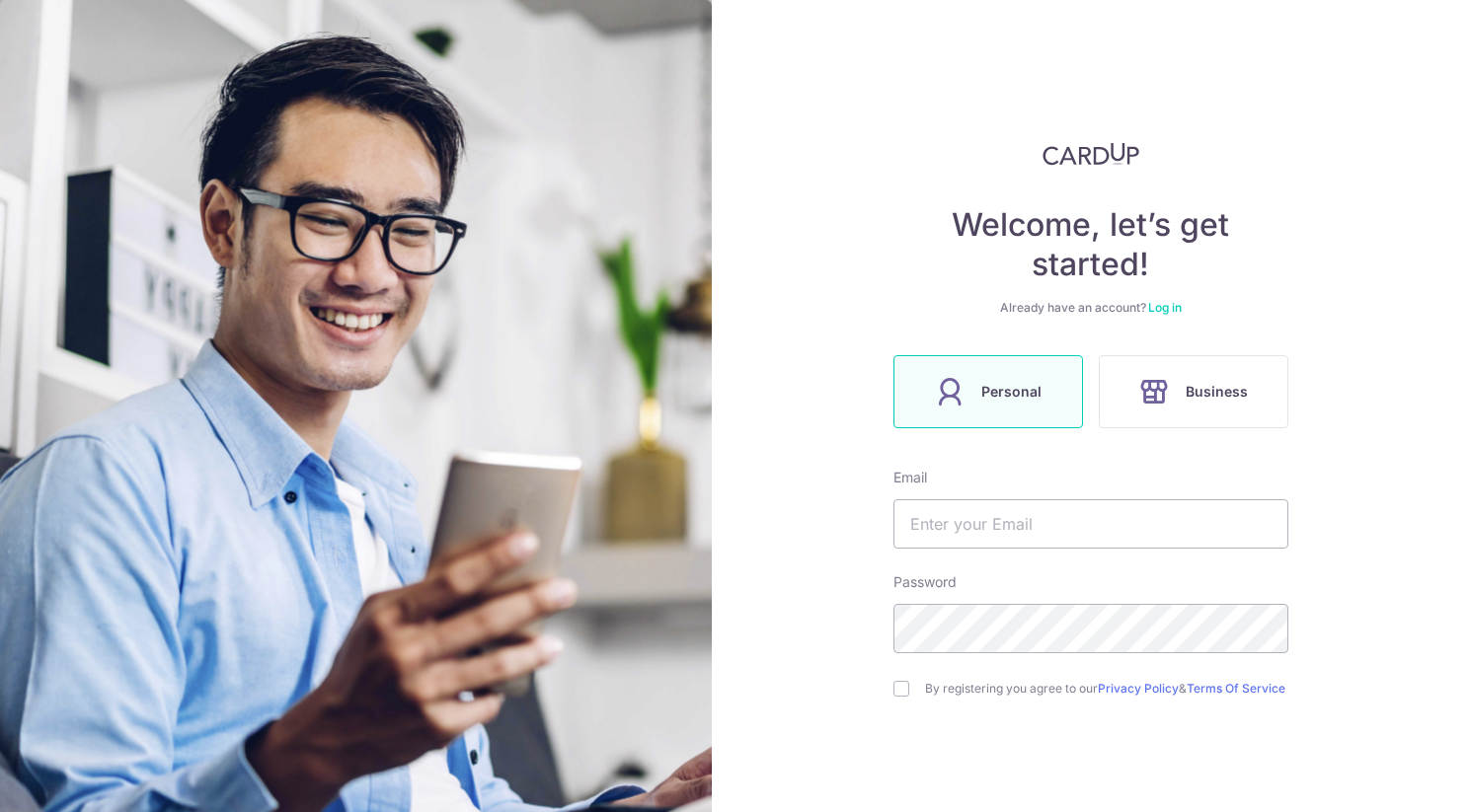 scroll, scrollTop: 0, scrollLeft: 0, axis: both 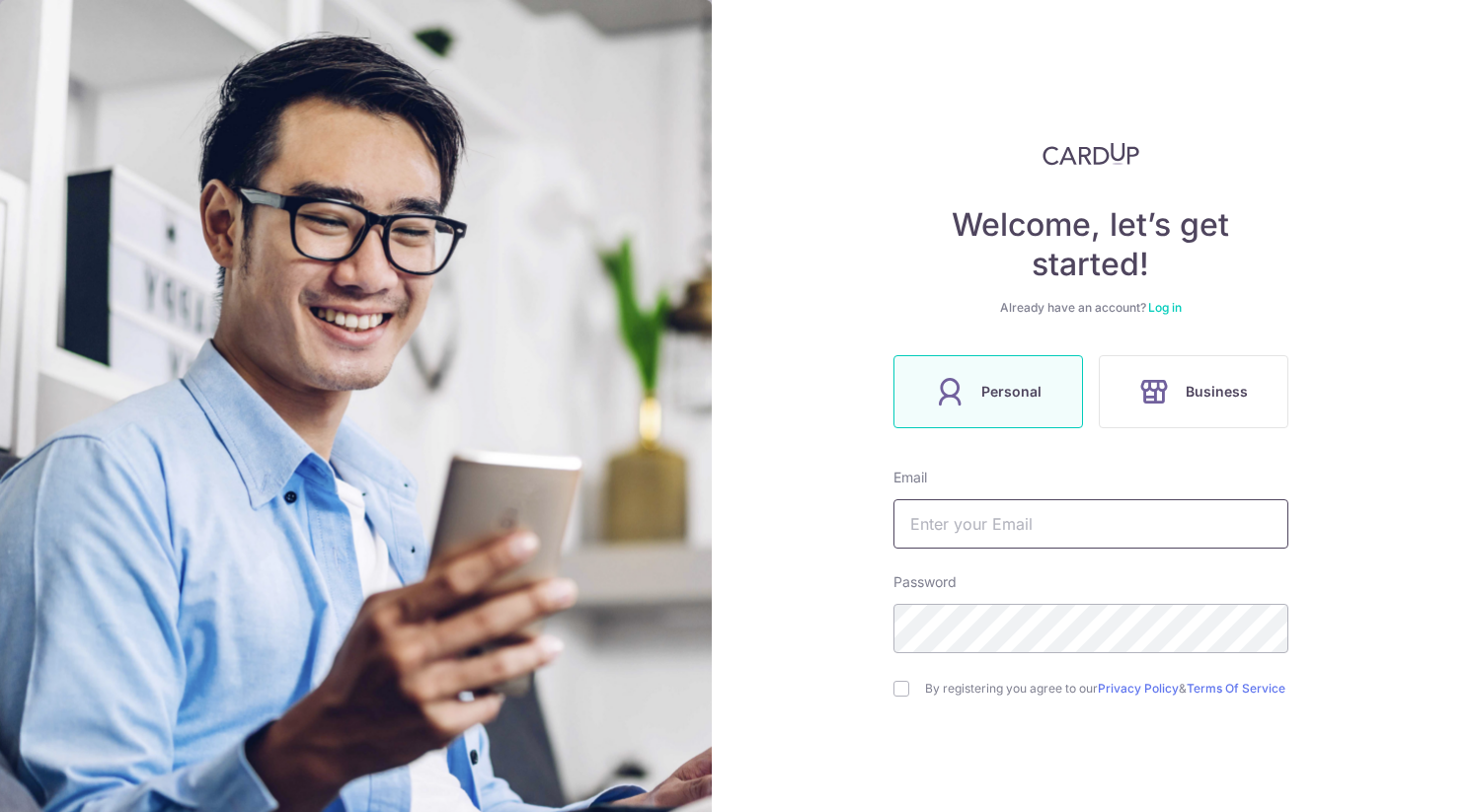 click at bounding box center (1091, 524) 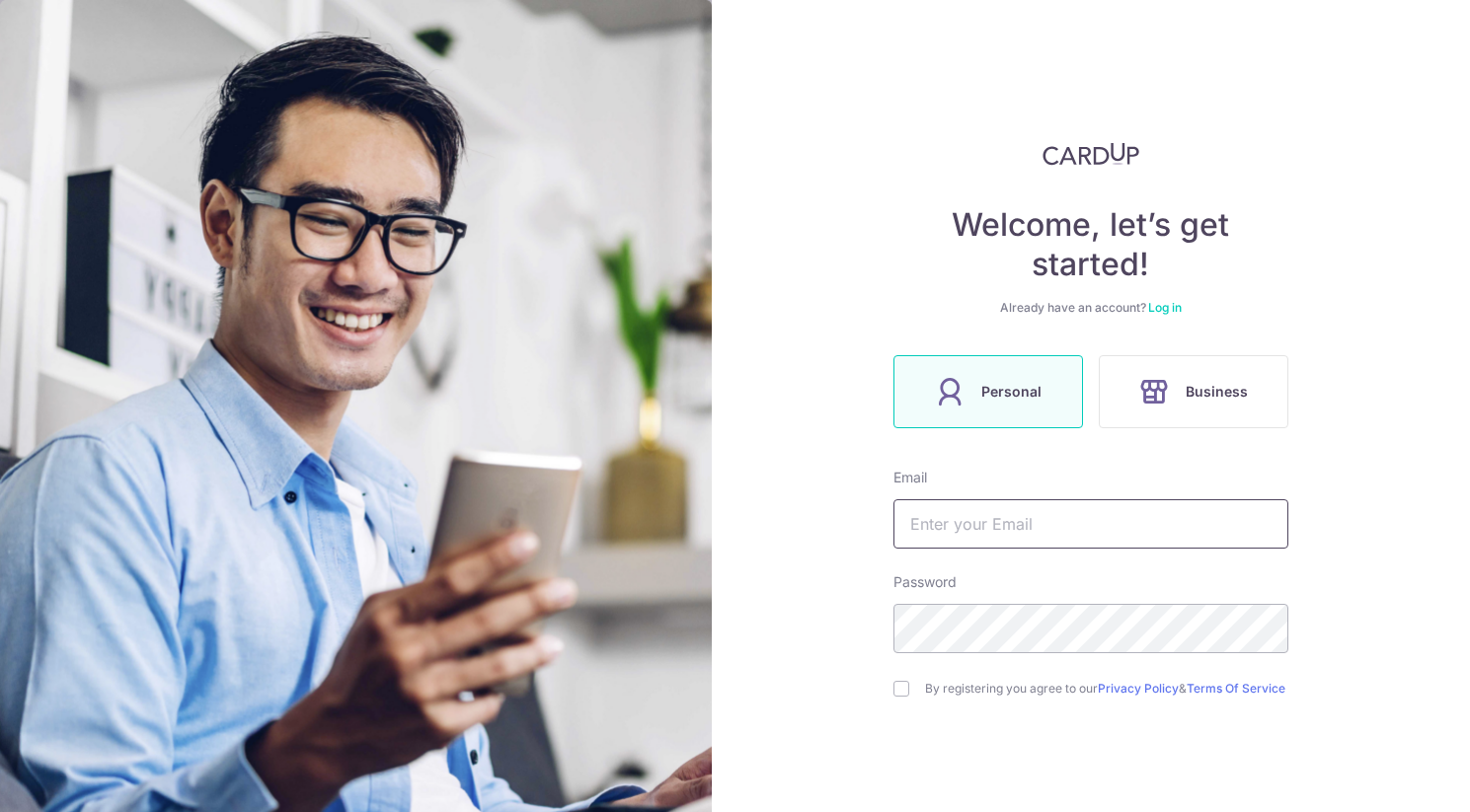 type on "[EMAIL]" 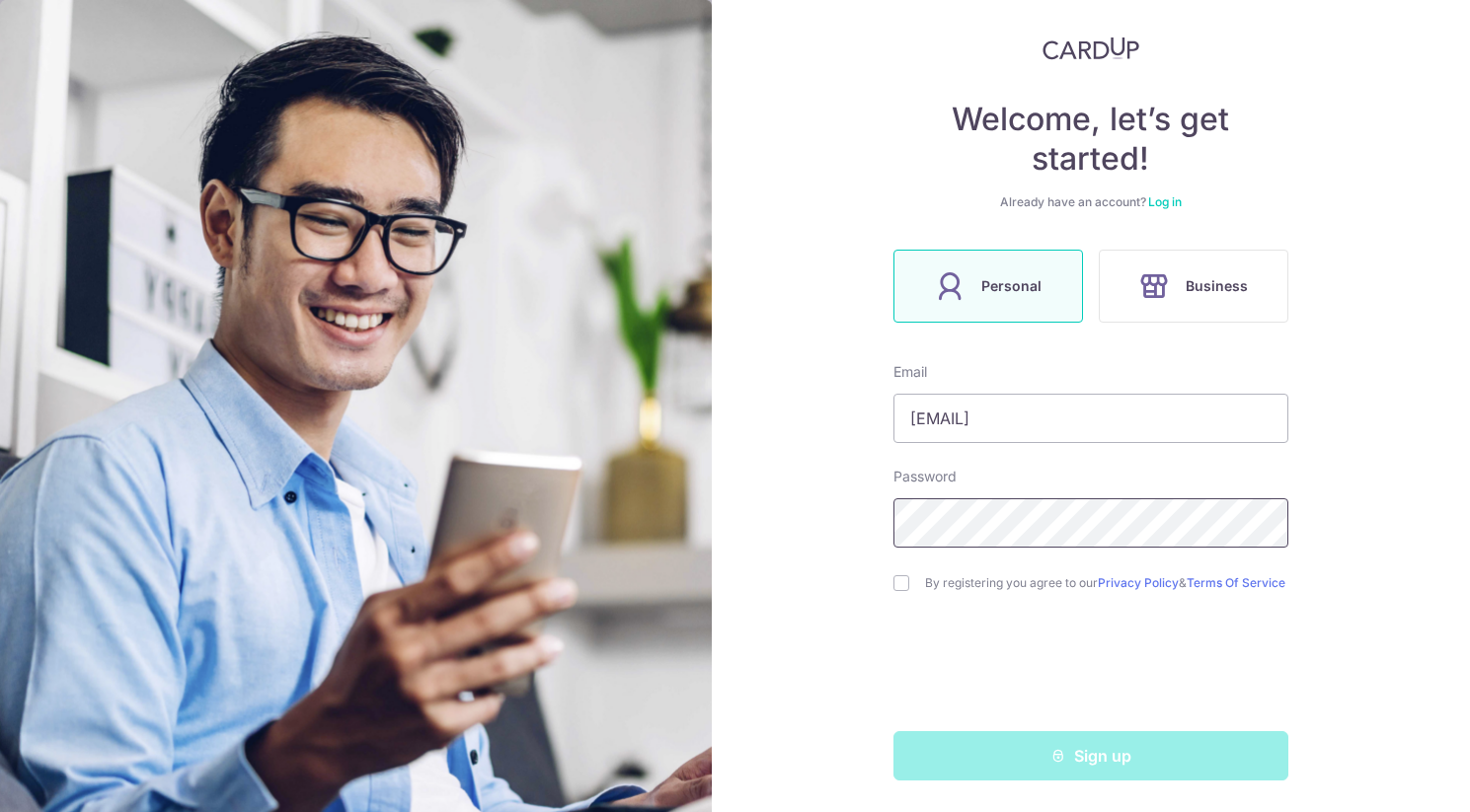 scroll, scrollTop: 113, scrollLeft: 0, axis: vertical 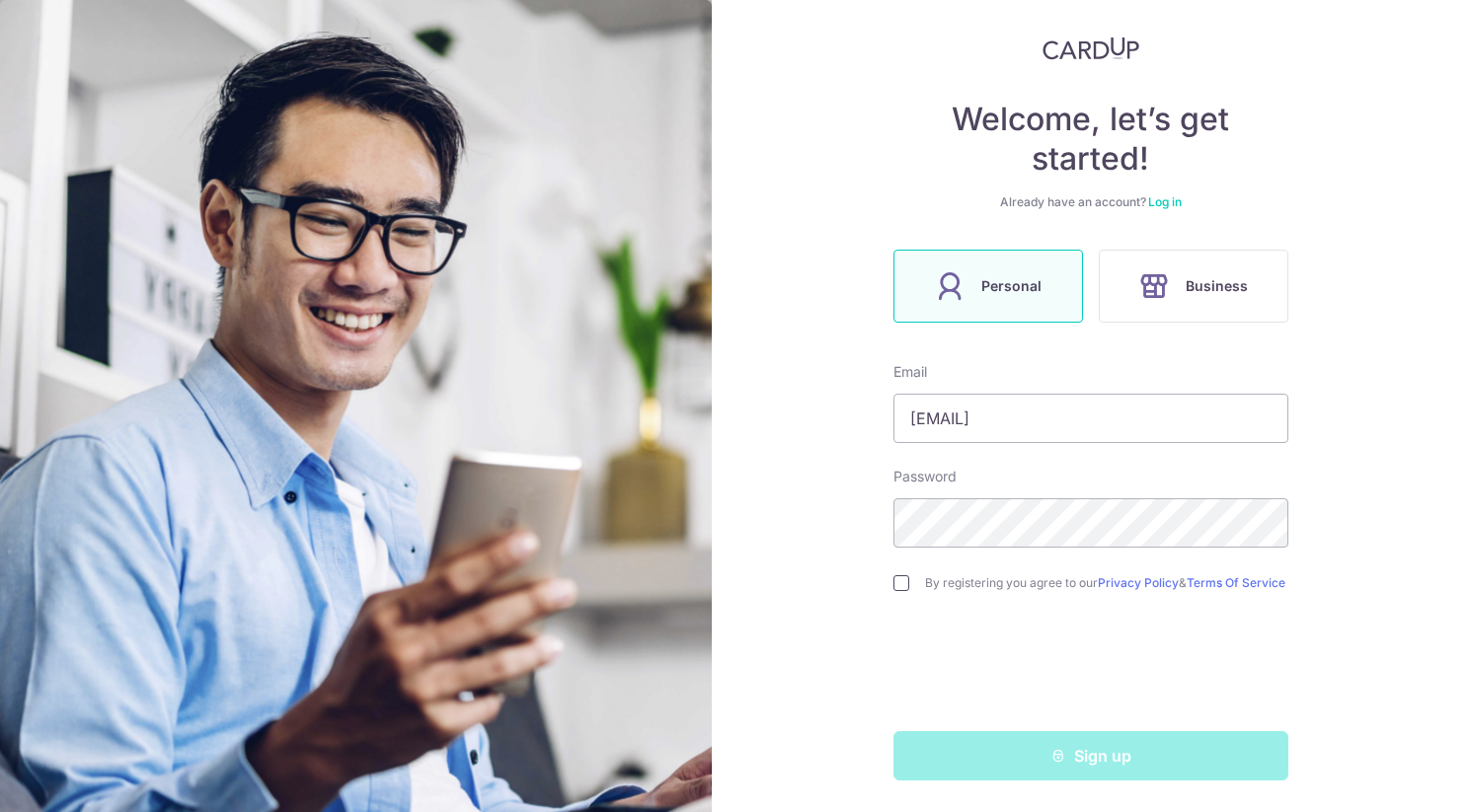 click at bounding box center (901, 583) 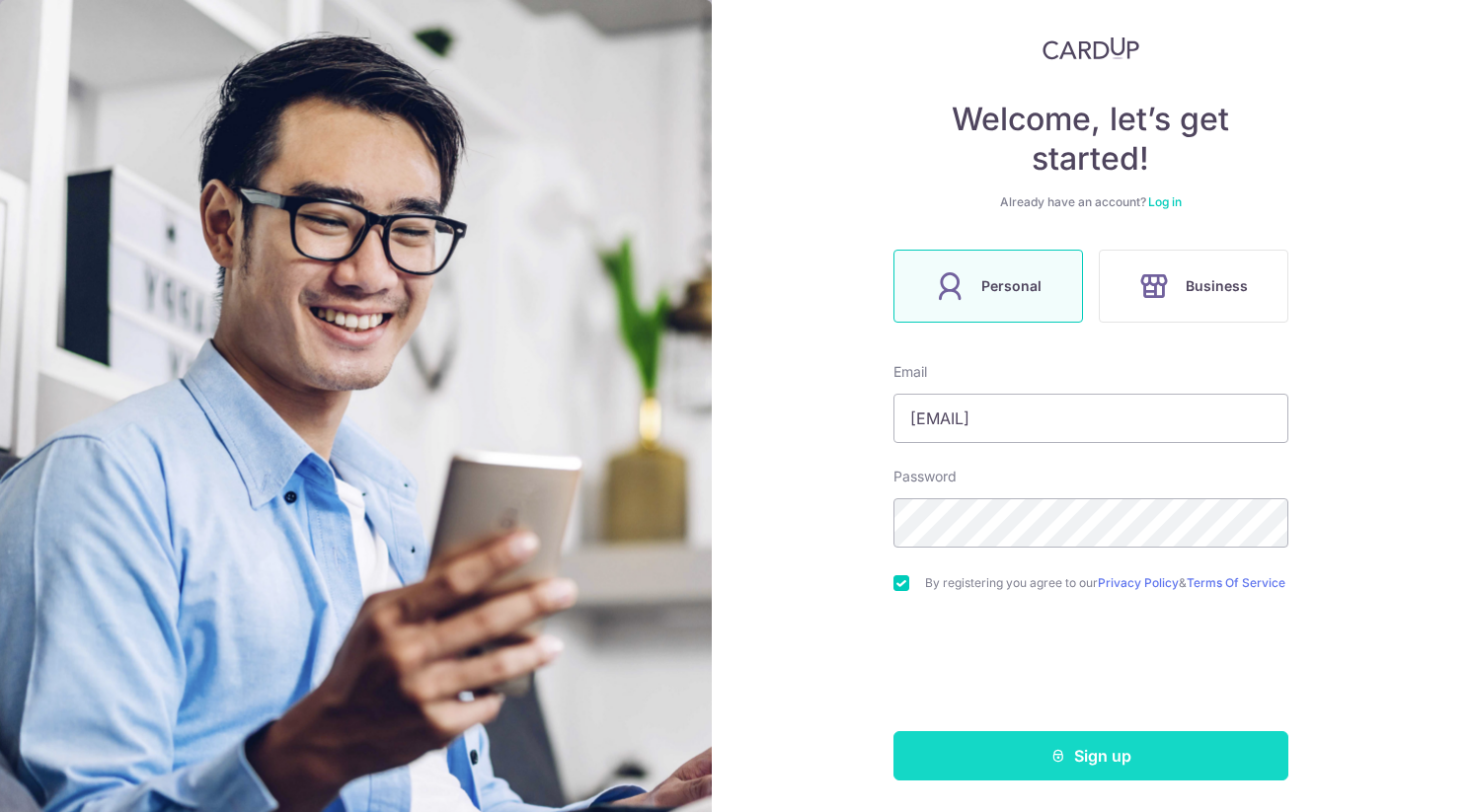 click on "Sign up" at bounding box center (1091, 756) 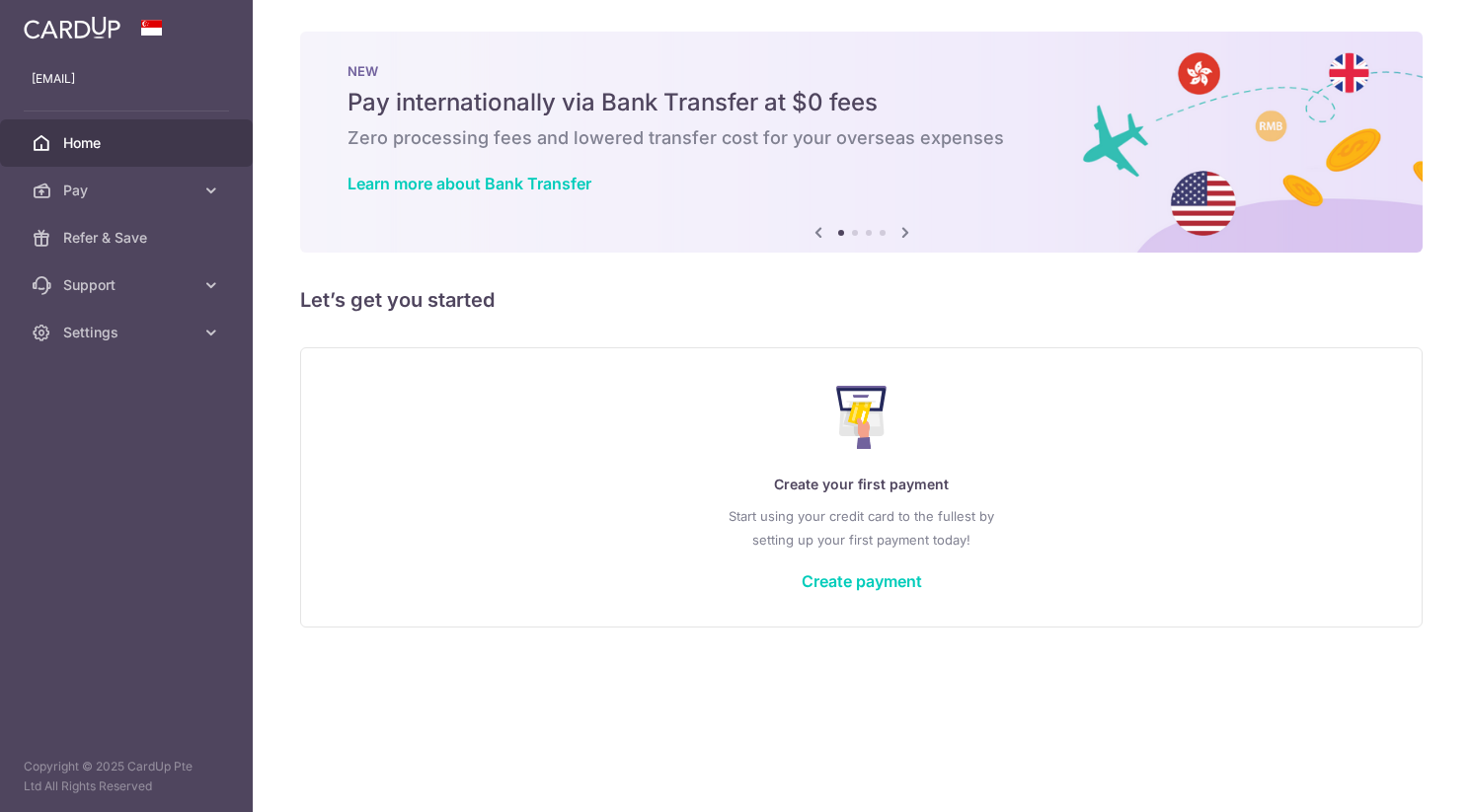 scroll, scrollTop: 0, scrollLeft: 0, axis: both 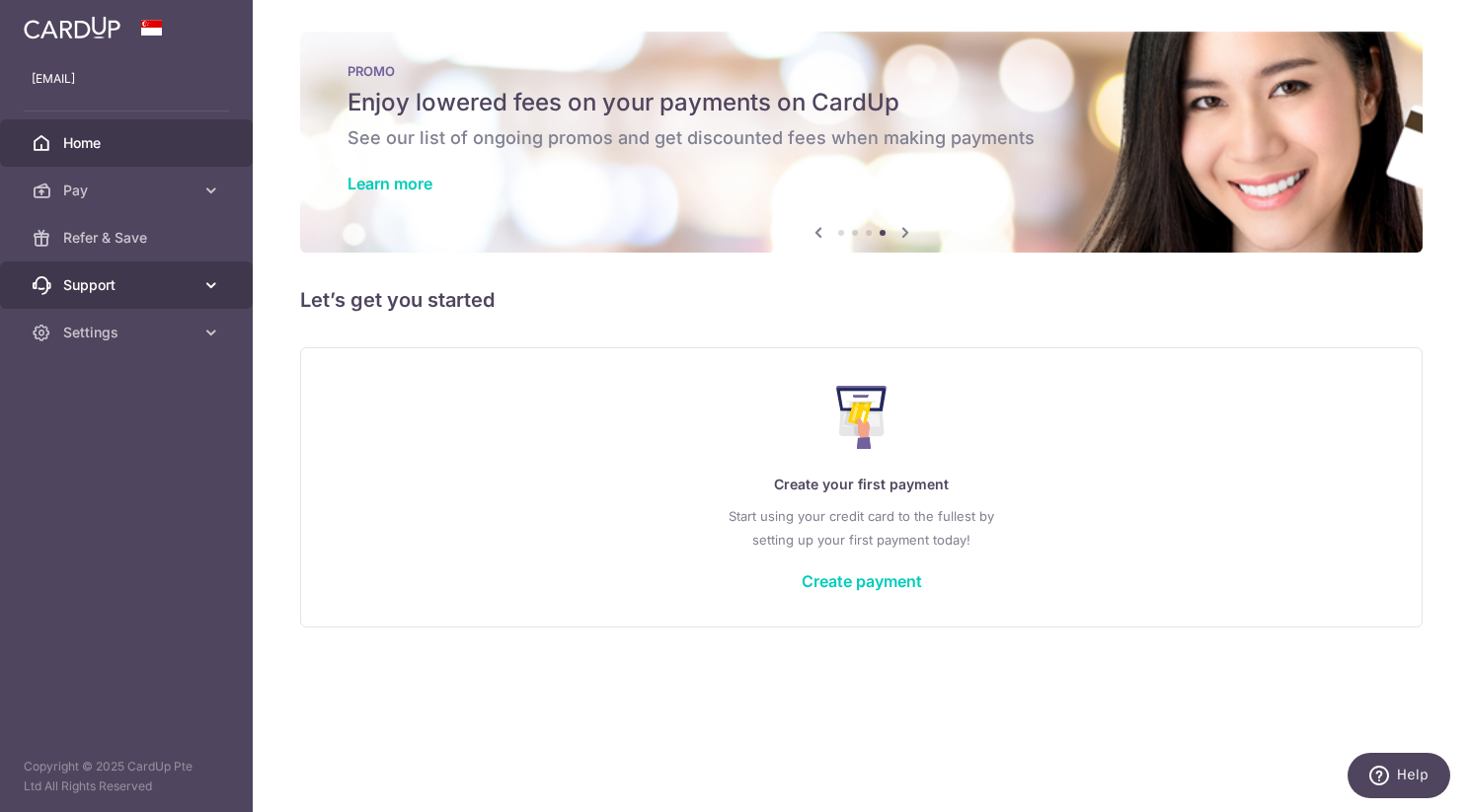 click at bounding box center [211, 285] 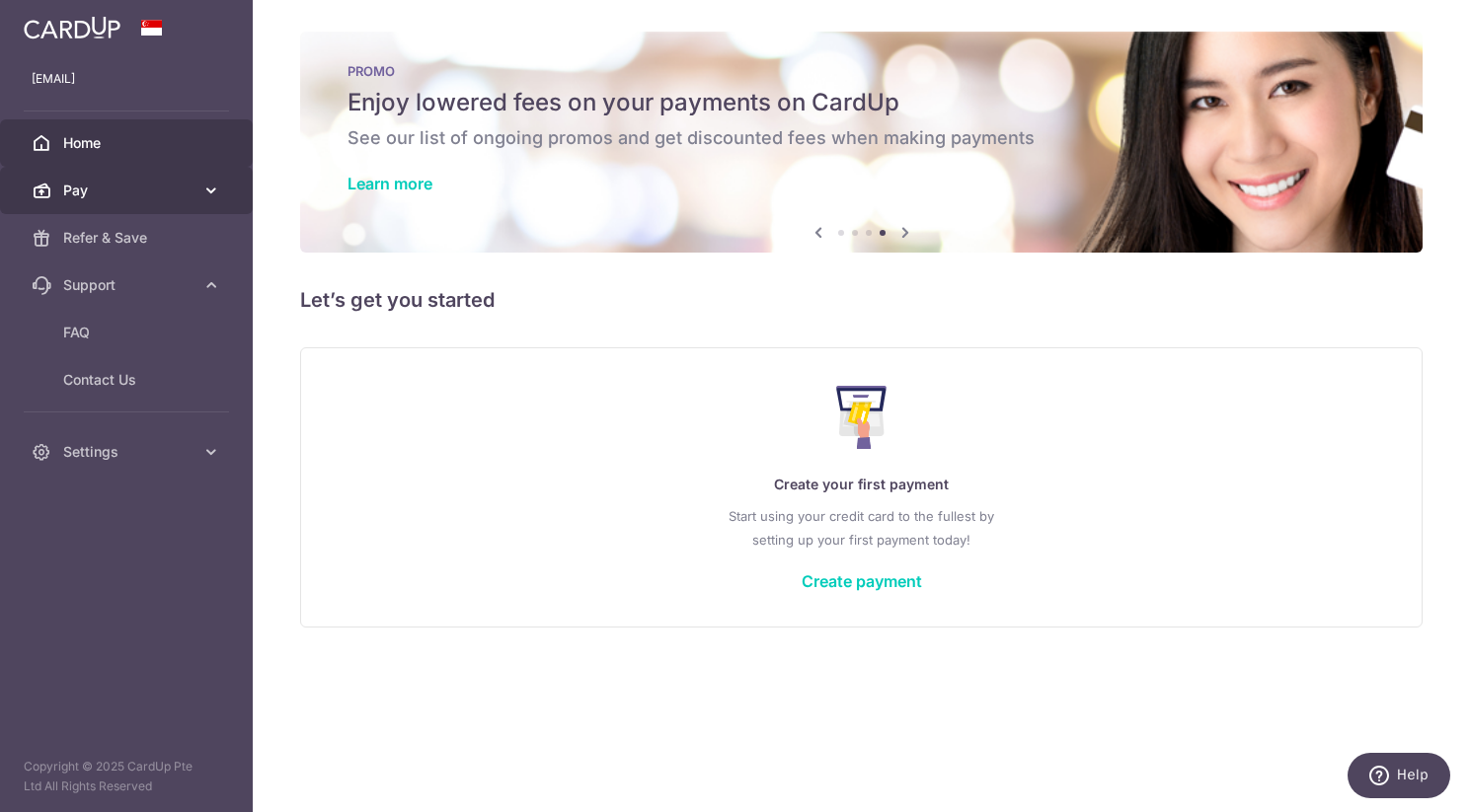 click at bounding box center [211, 190] 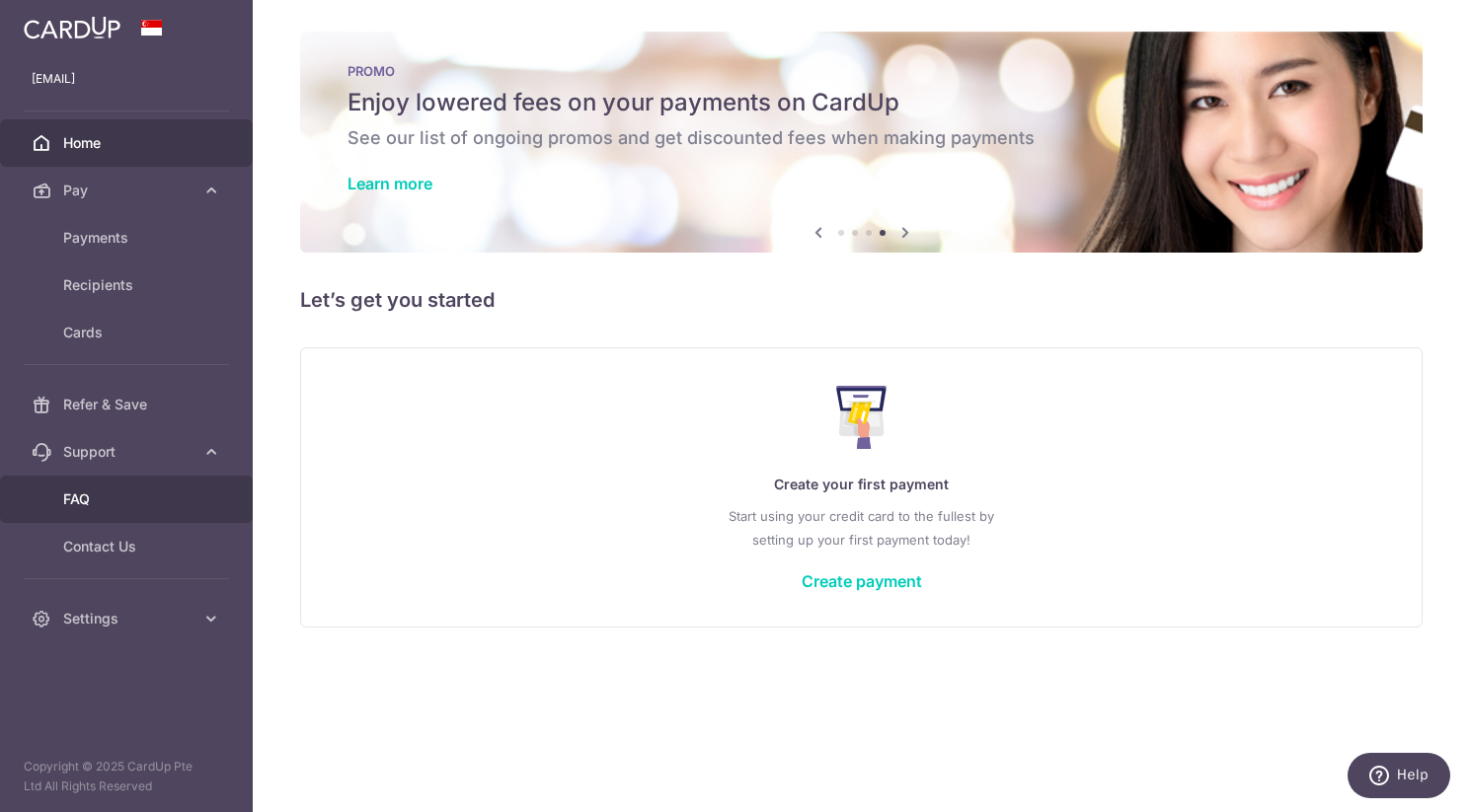 click on "FAQ" at bounding box center (128, 499) 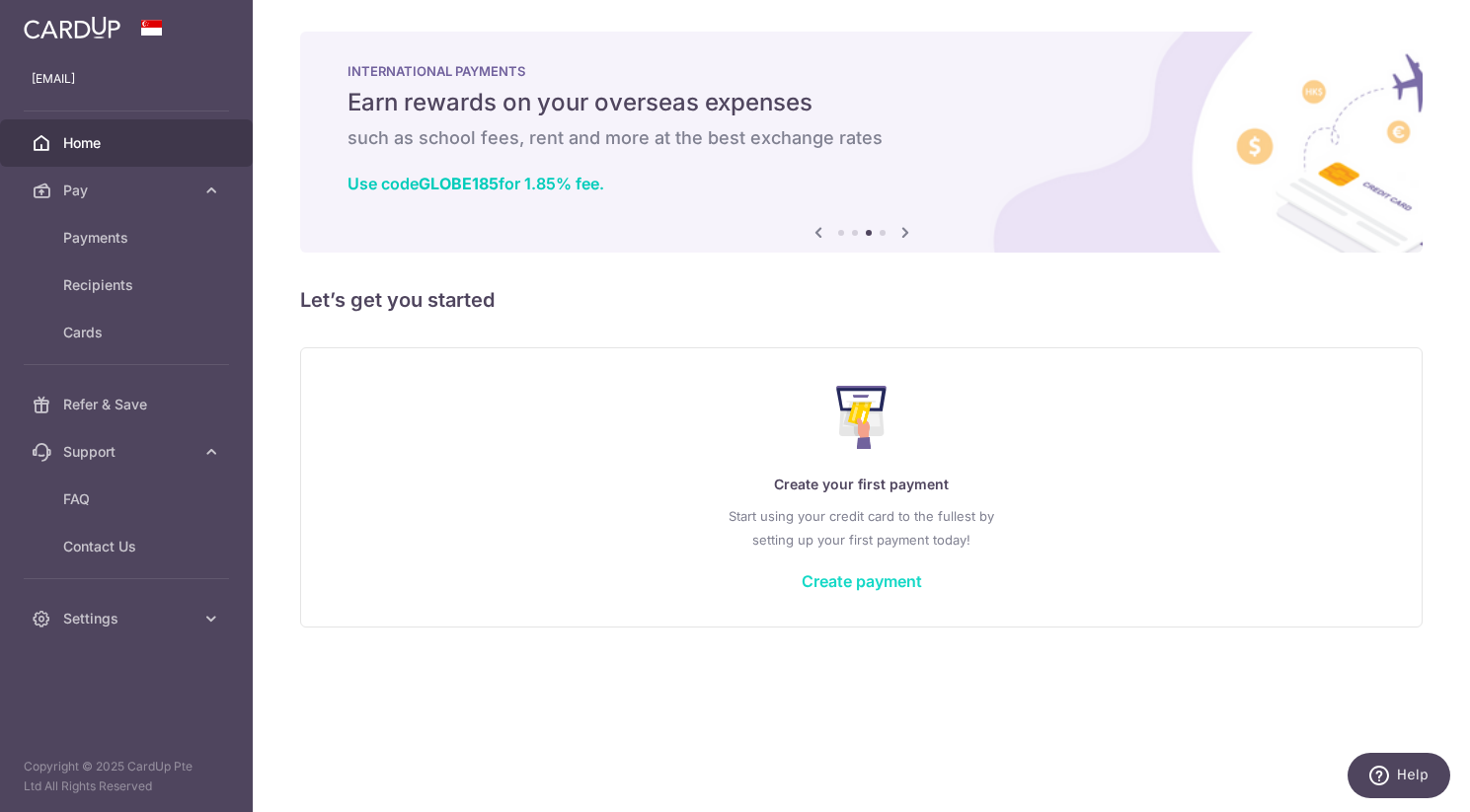click on "Create payment" at bounding box center (862, 581) 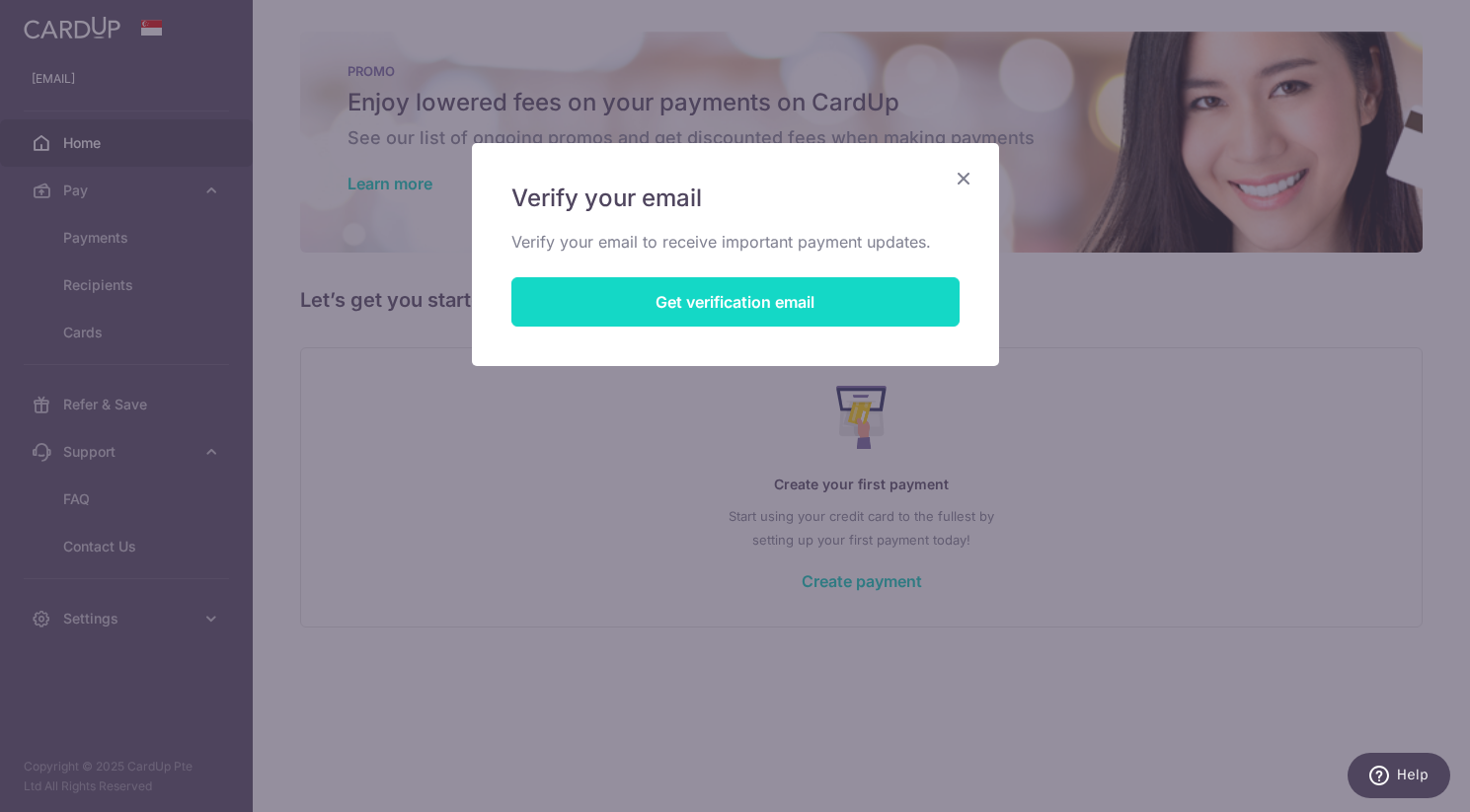click on "Get verification email" at bounding box center [735, 302] 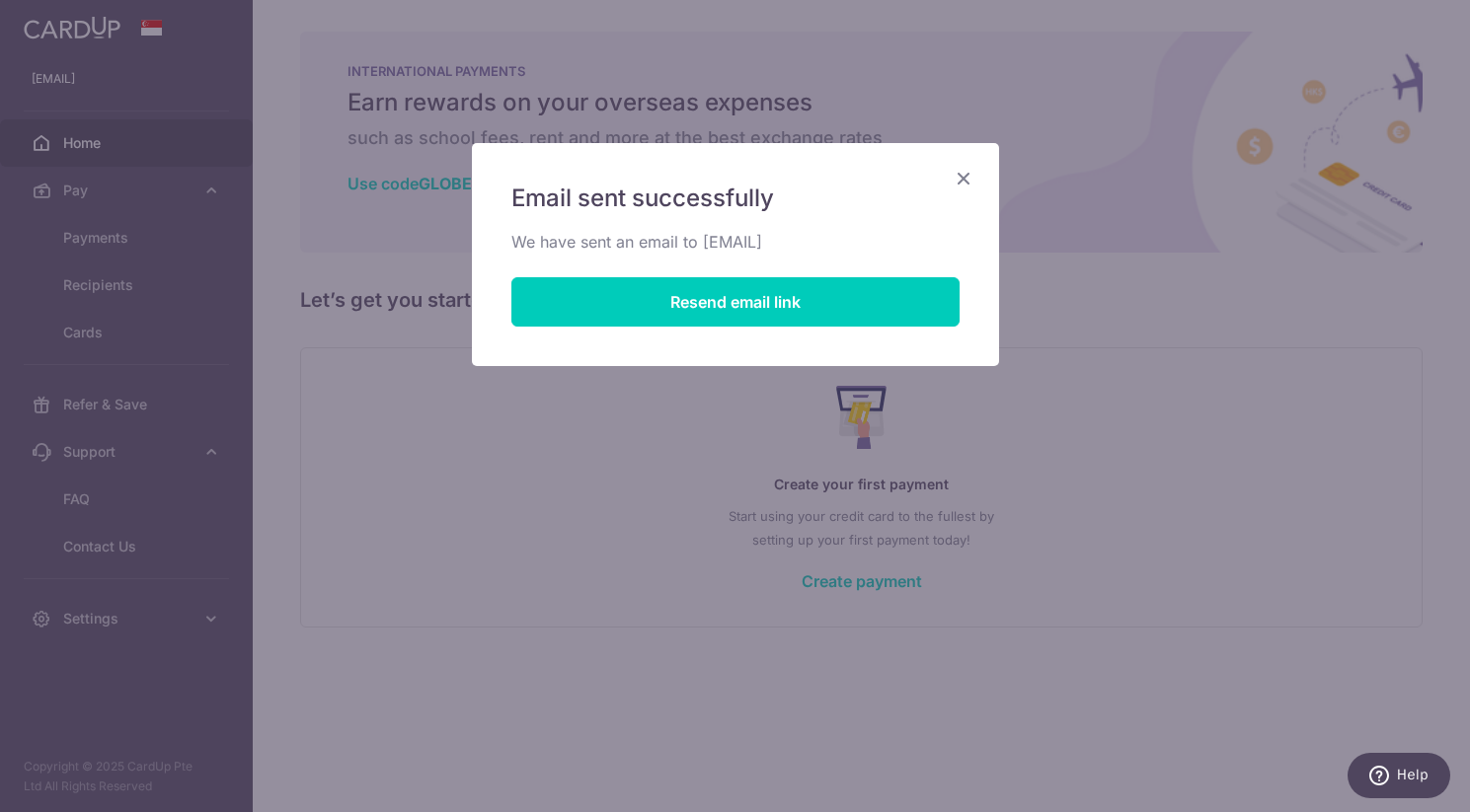 click at bounding box center [964, 178] 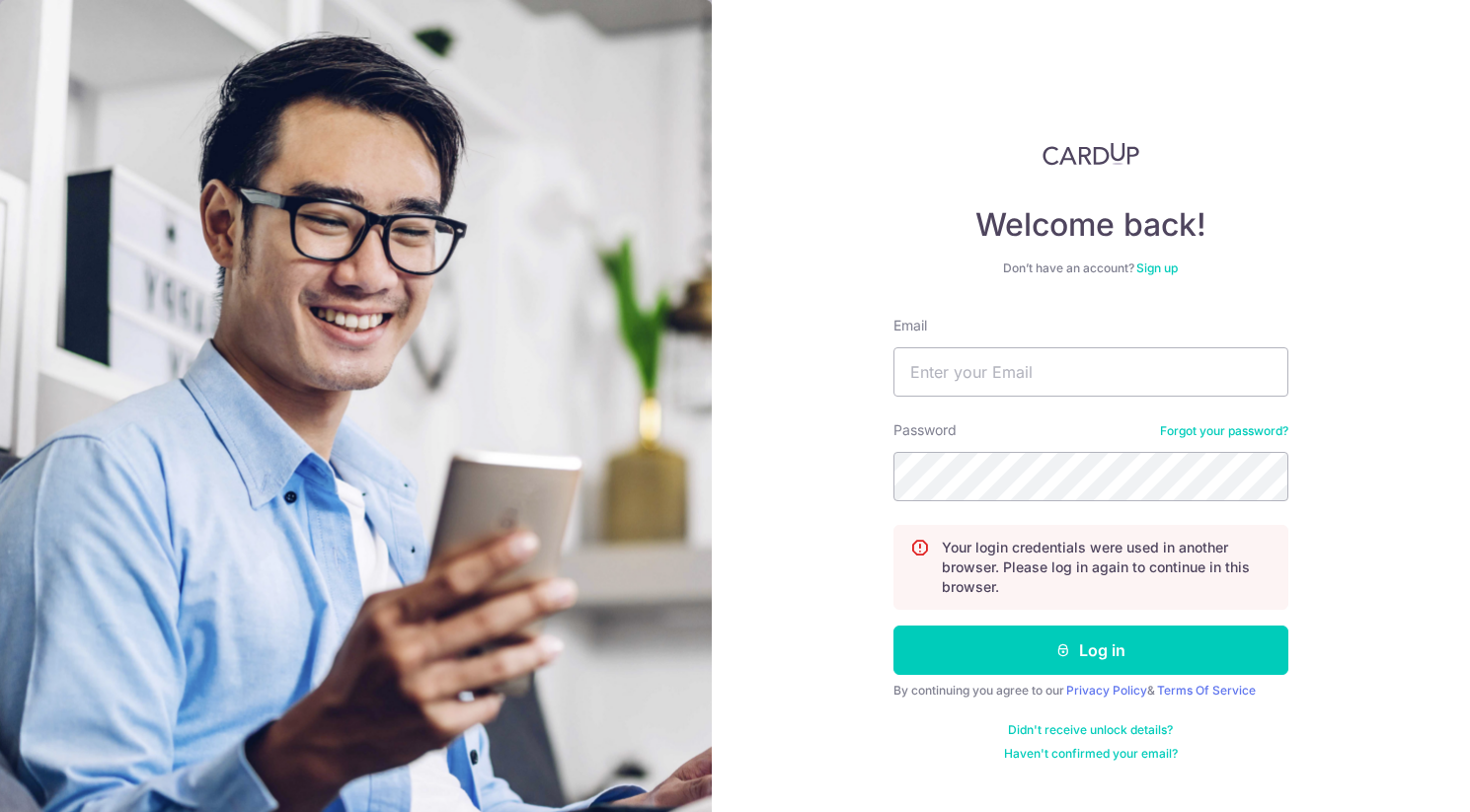 scroll, scrollTop: 0, scrollLeft: 0, axis: both 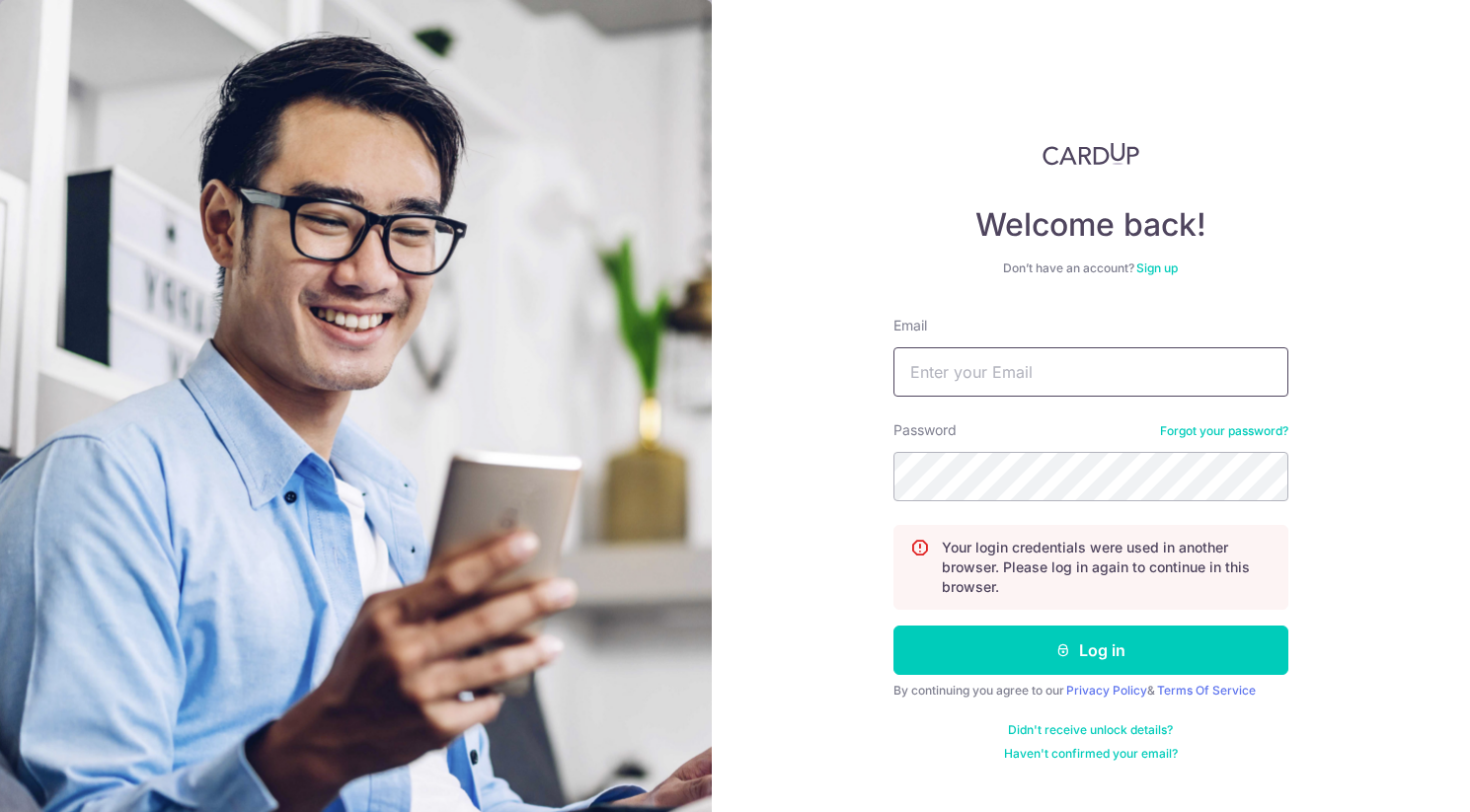 click on "Email" at bounding box center (1091, 372) 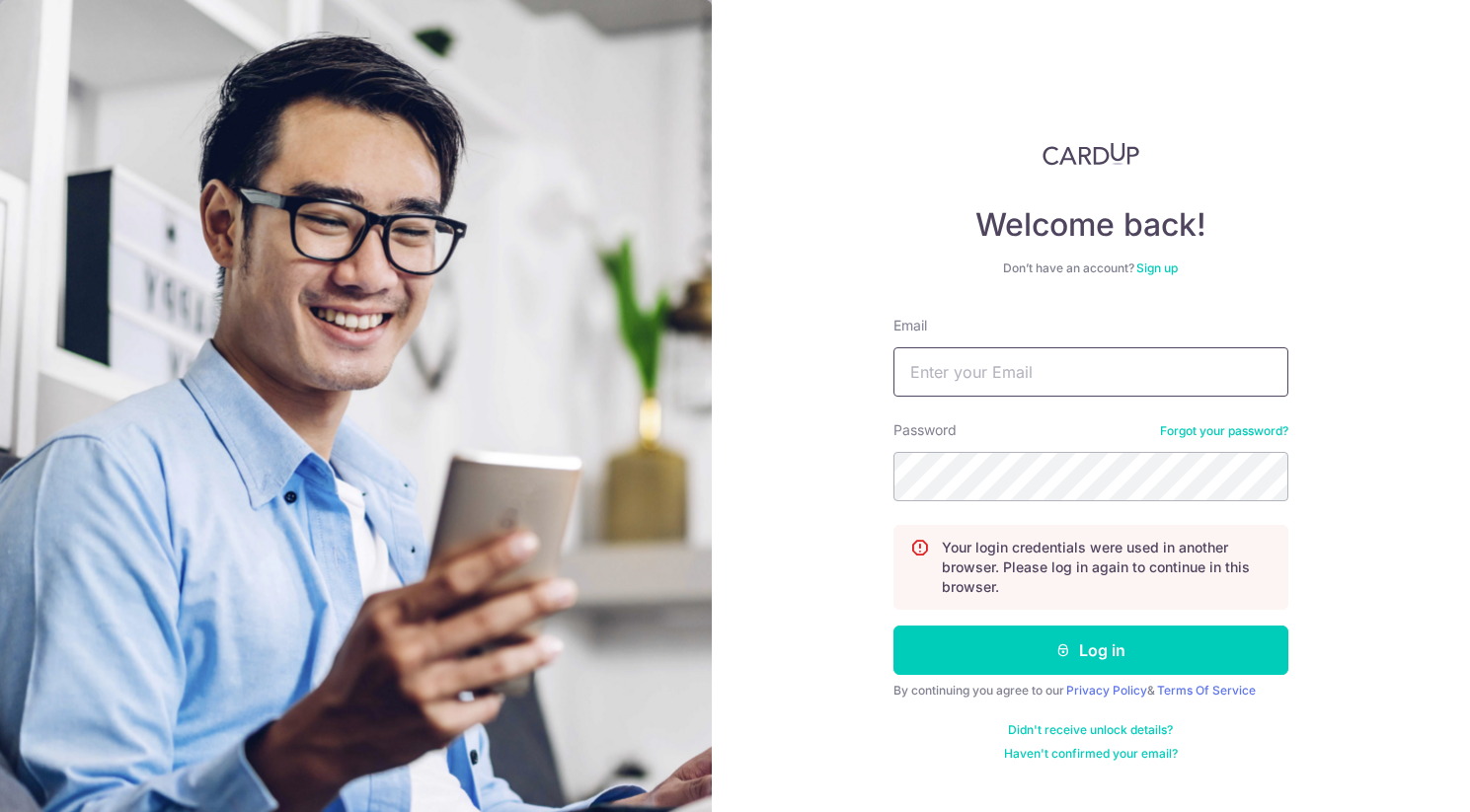 type on "[EMAIL]" 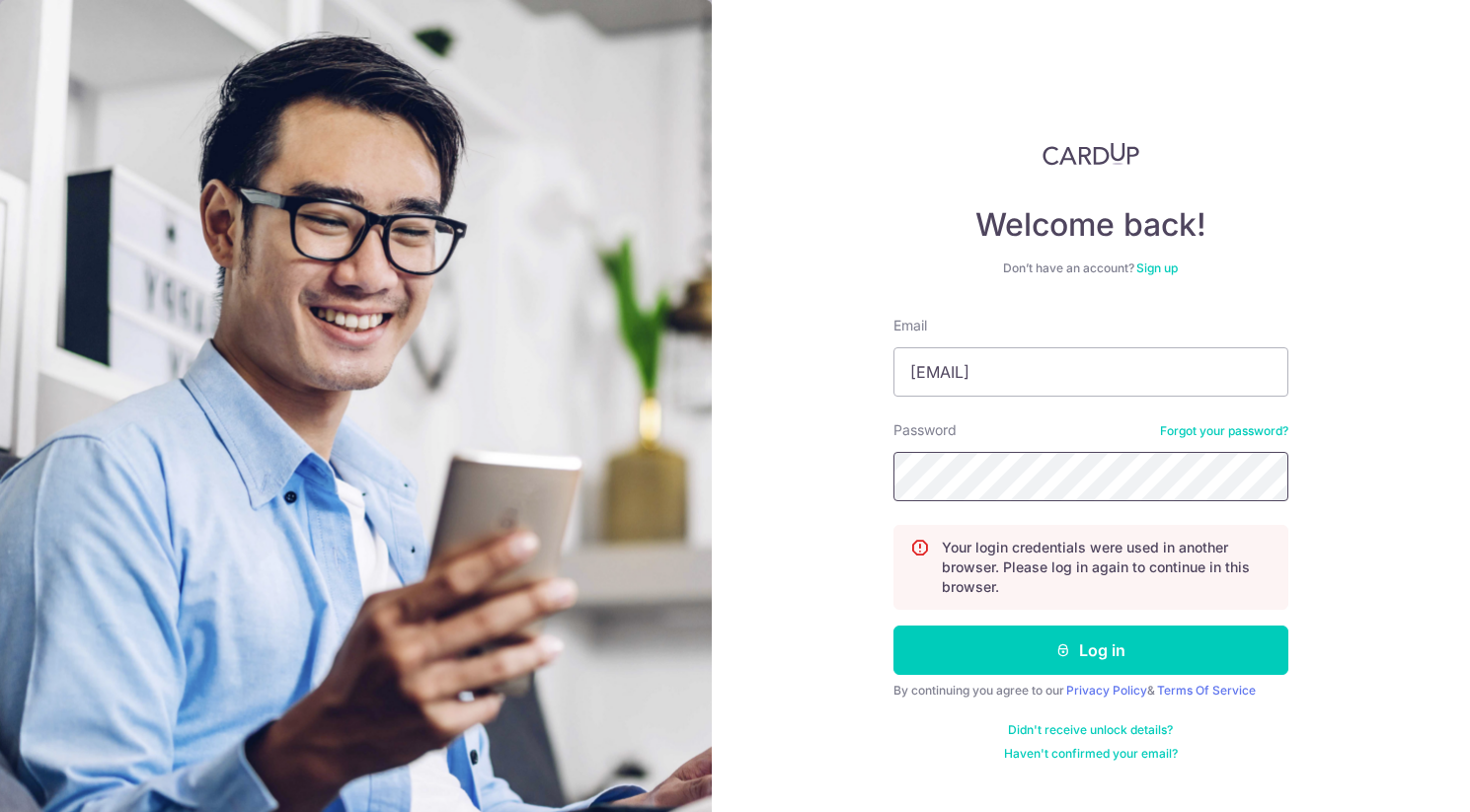 click on "Log in" at bounding box center (1091, 650) 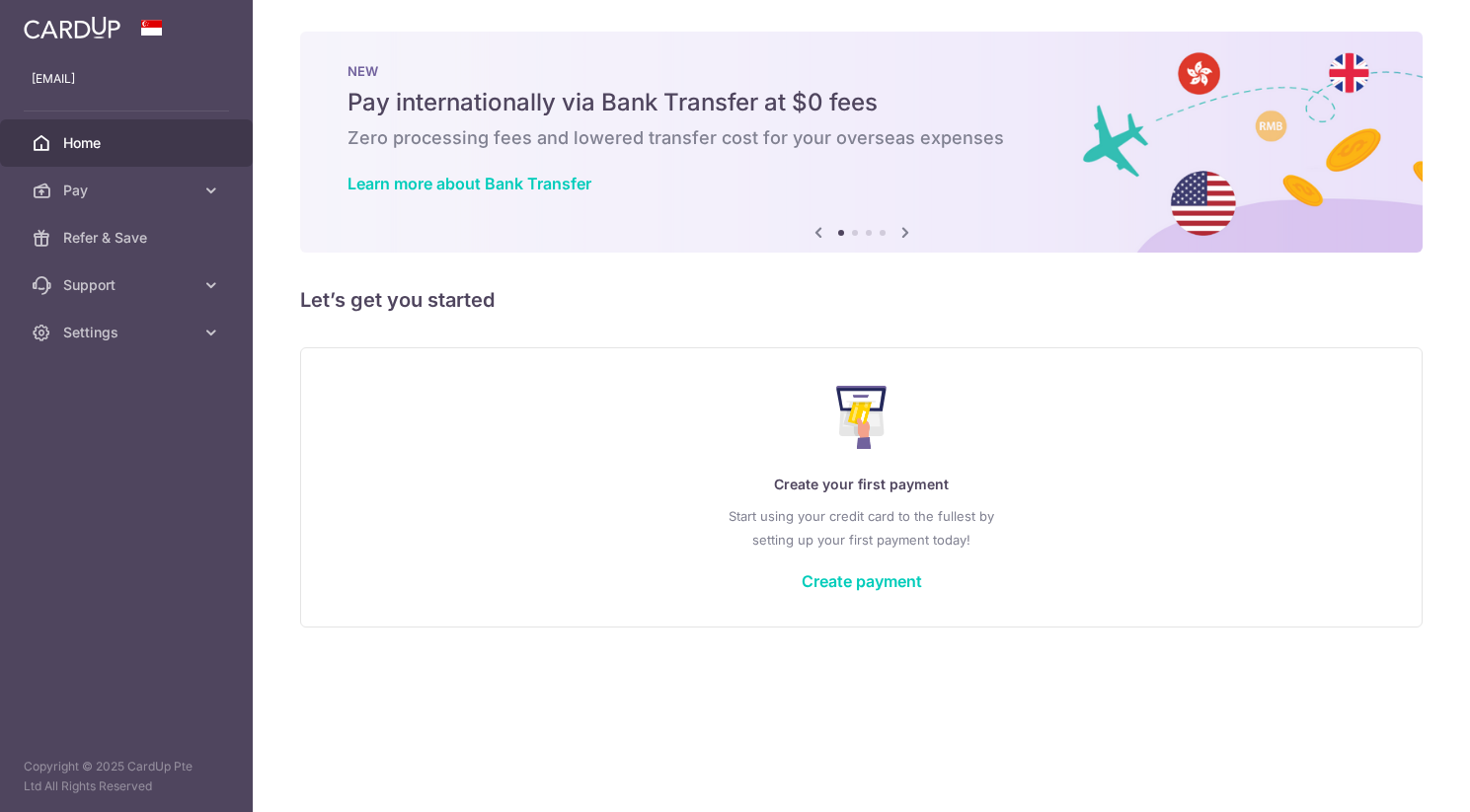 scroll, scrollTop: 0, scrollLeft: 0, axis: both 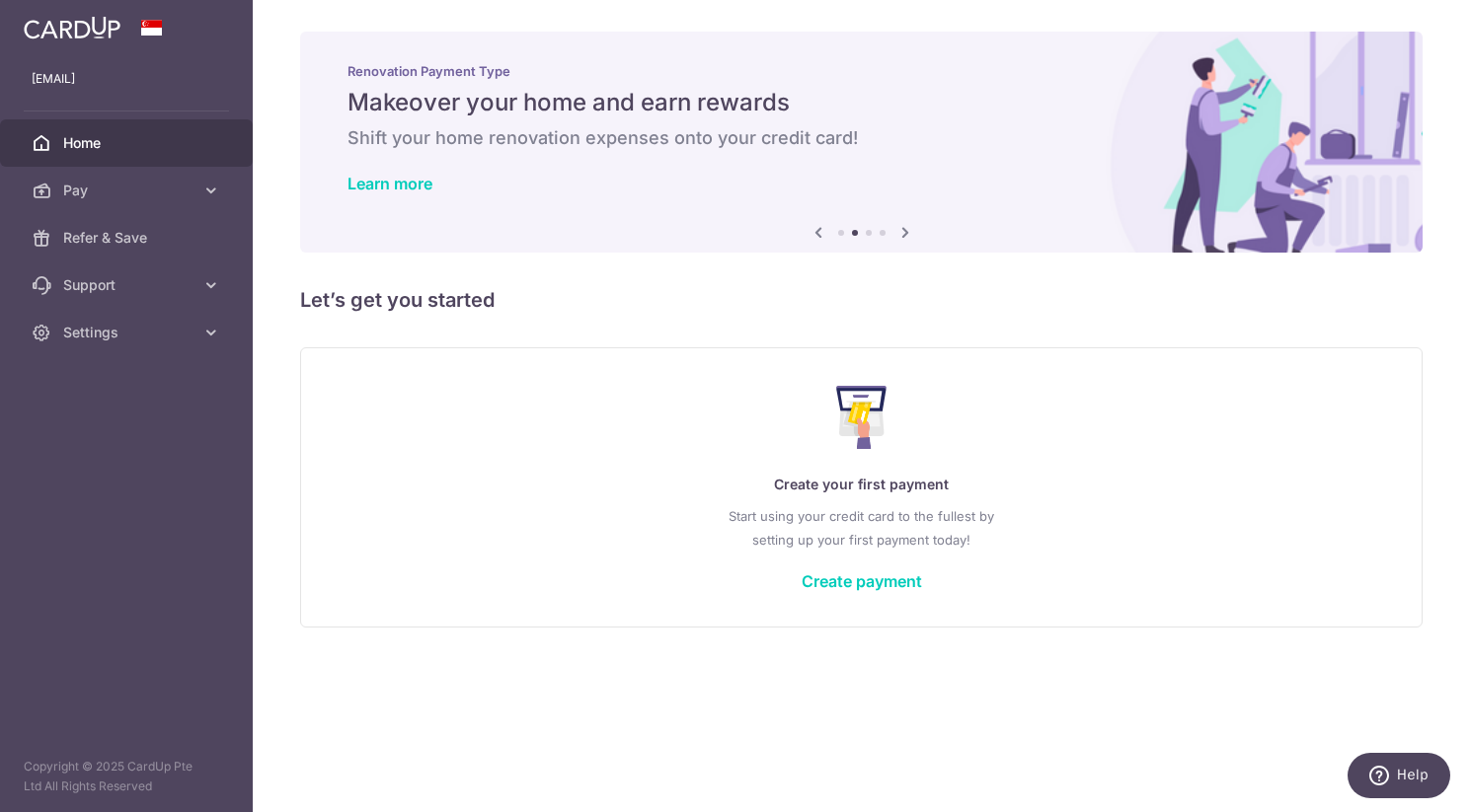 click on "Create your first payment
Start using your credit card to the fullest by   setting up your first payment today!
Create payment" at bounding box center [861, 486] 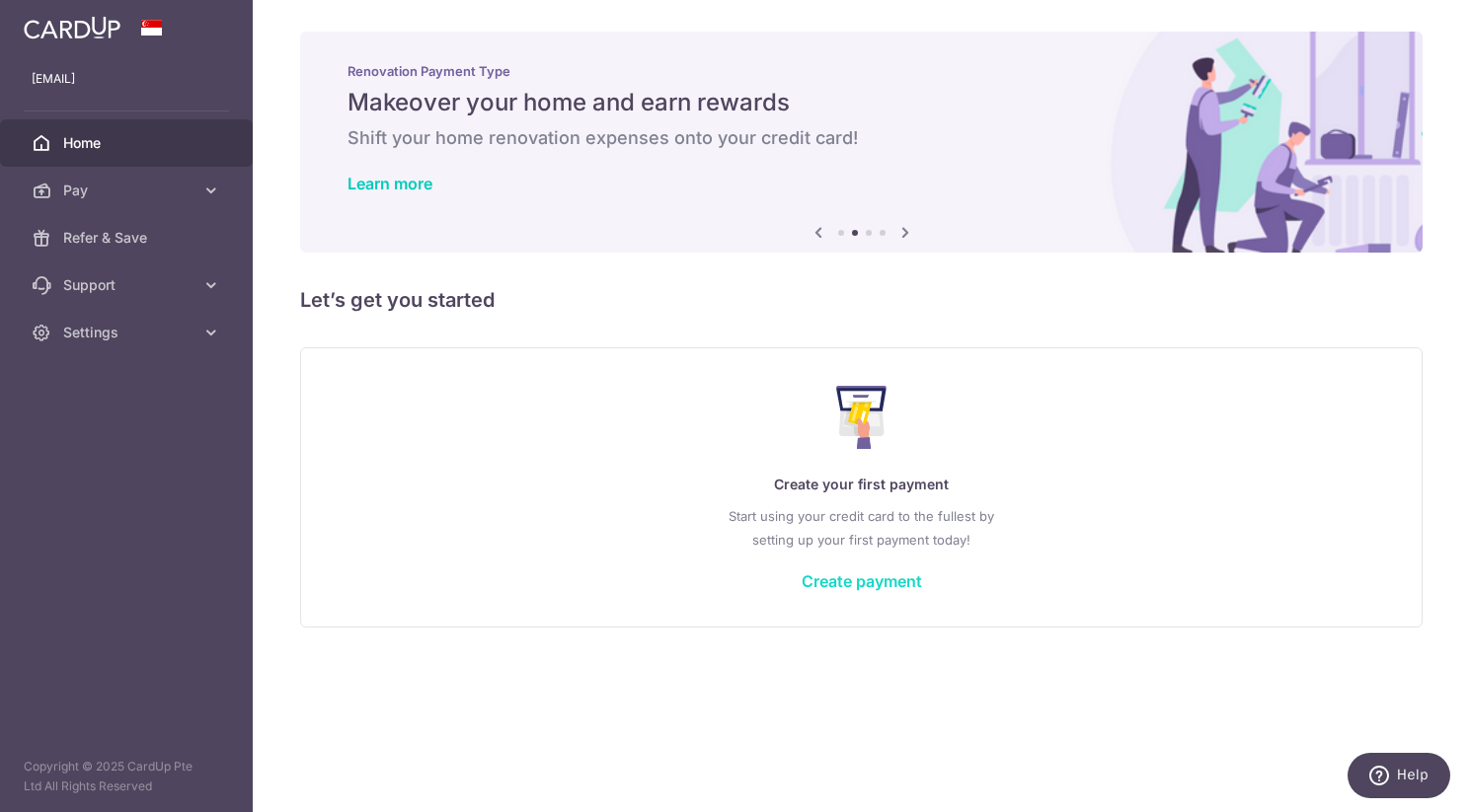 click on "Create payment" at bounding box center (862, 581) 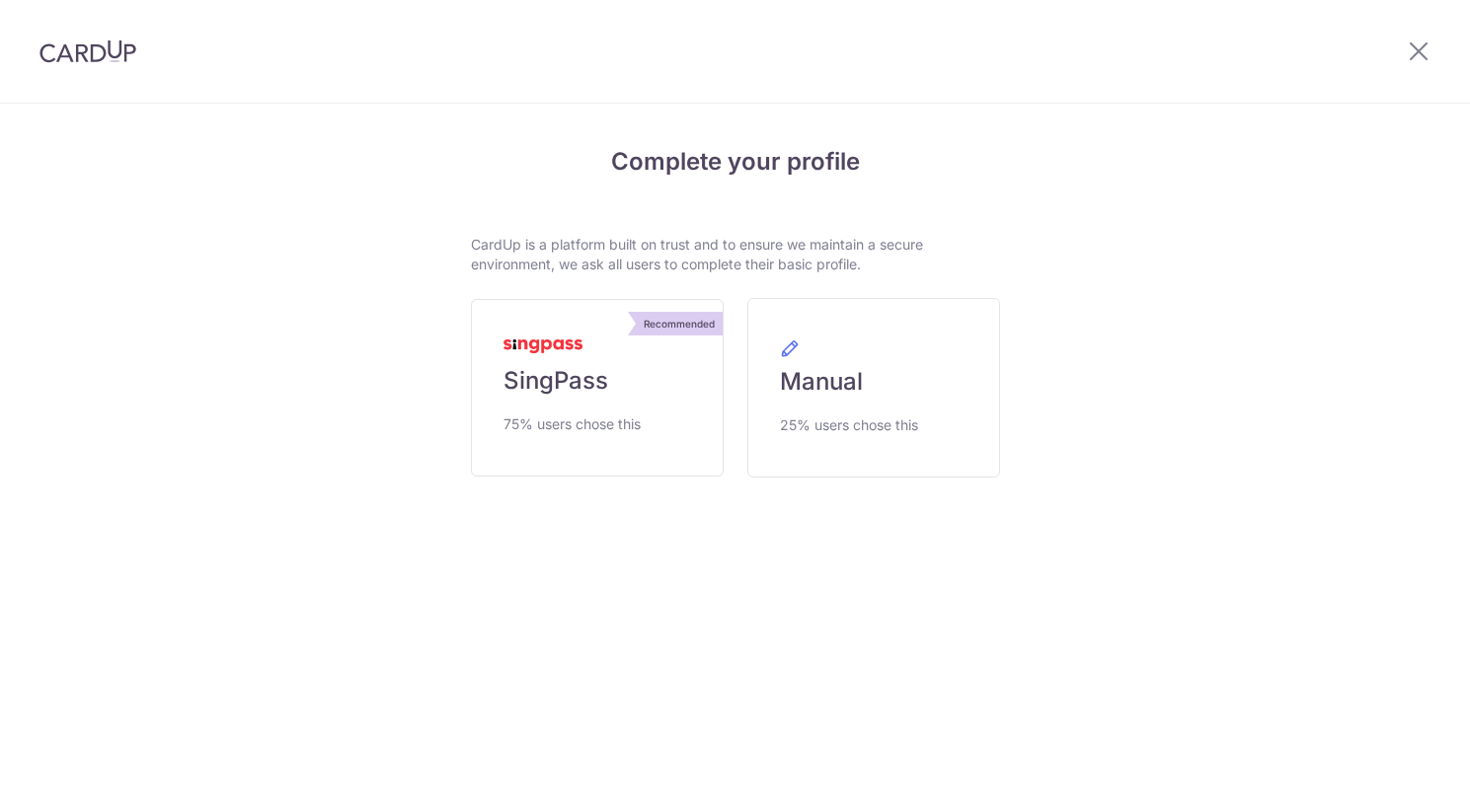 scroll, scrollTop: 0, scrollLeft: 0, axis: both 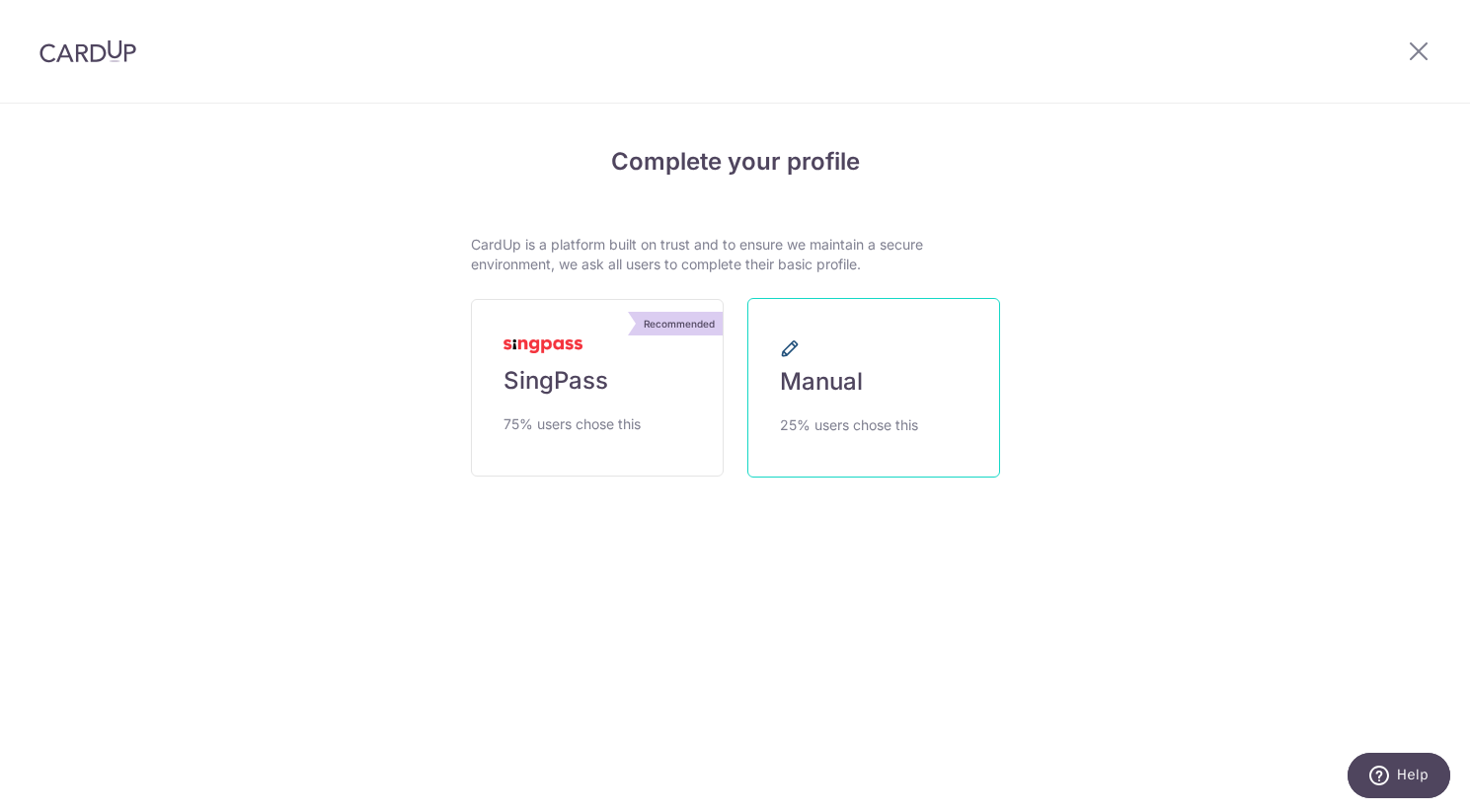 click on "Manual
25% users chose this" at bounding box center [874, 388] 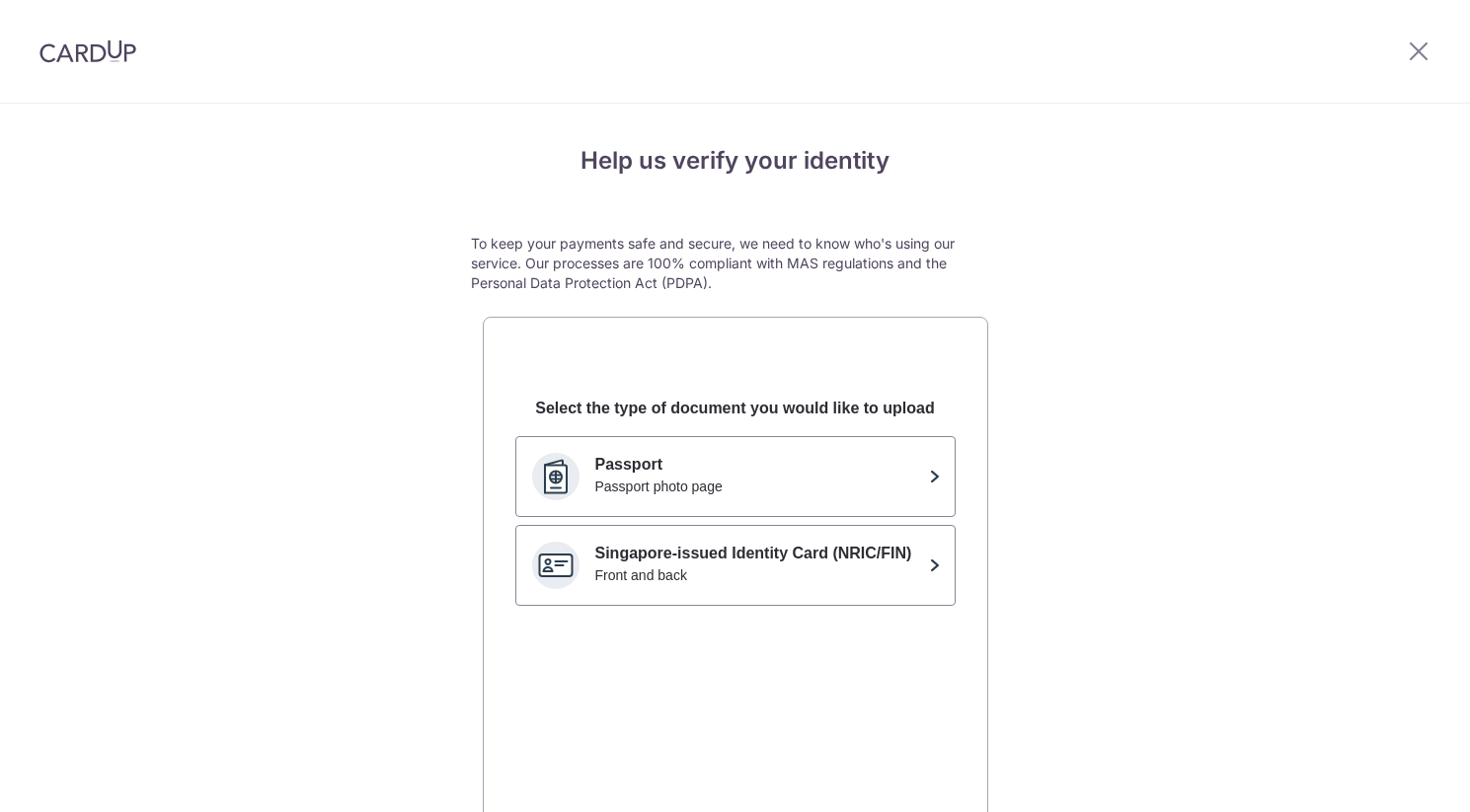 scroll, scrollTop: 0, scrollLeft: 0, axis: both 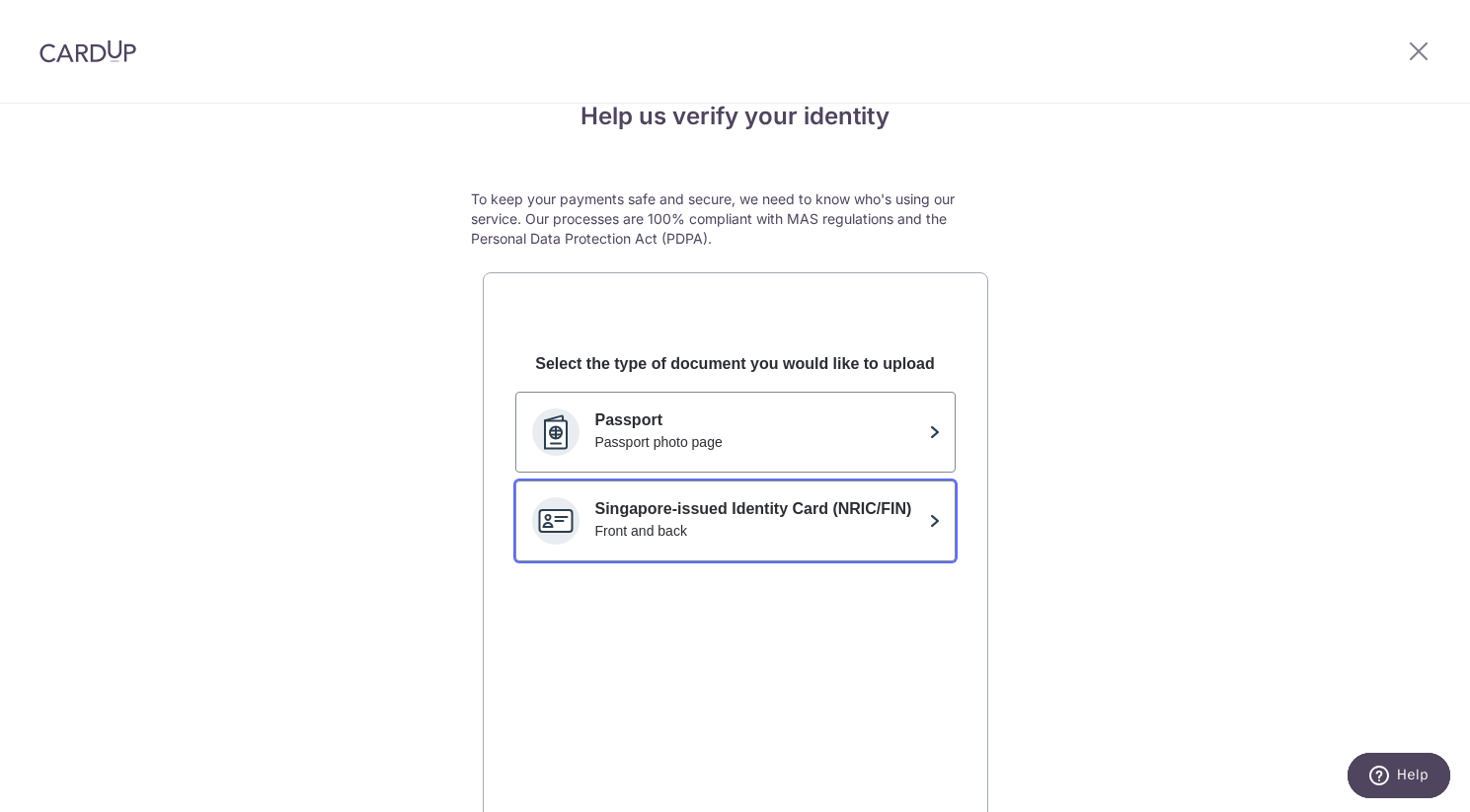 click on "Front and back" 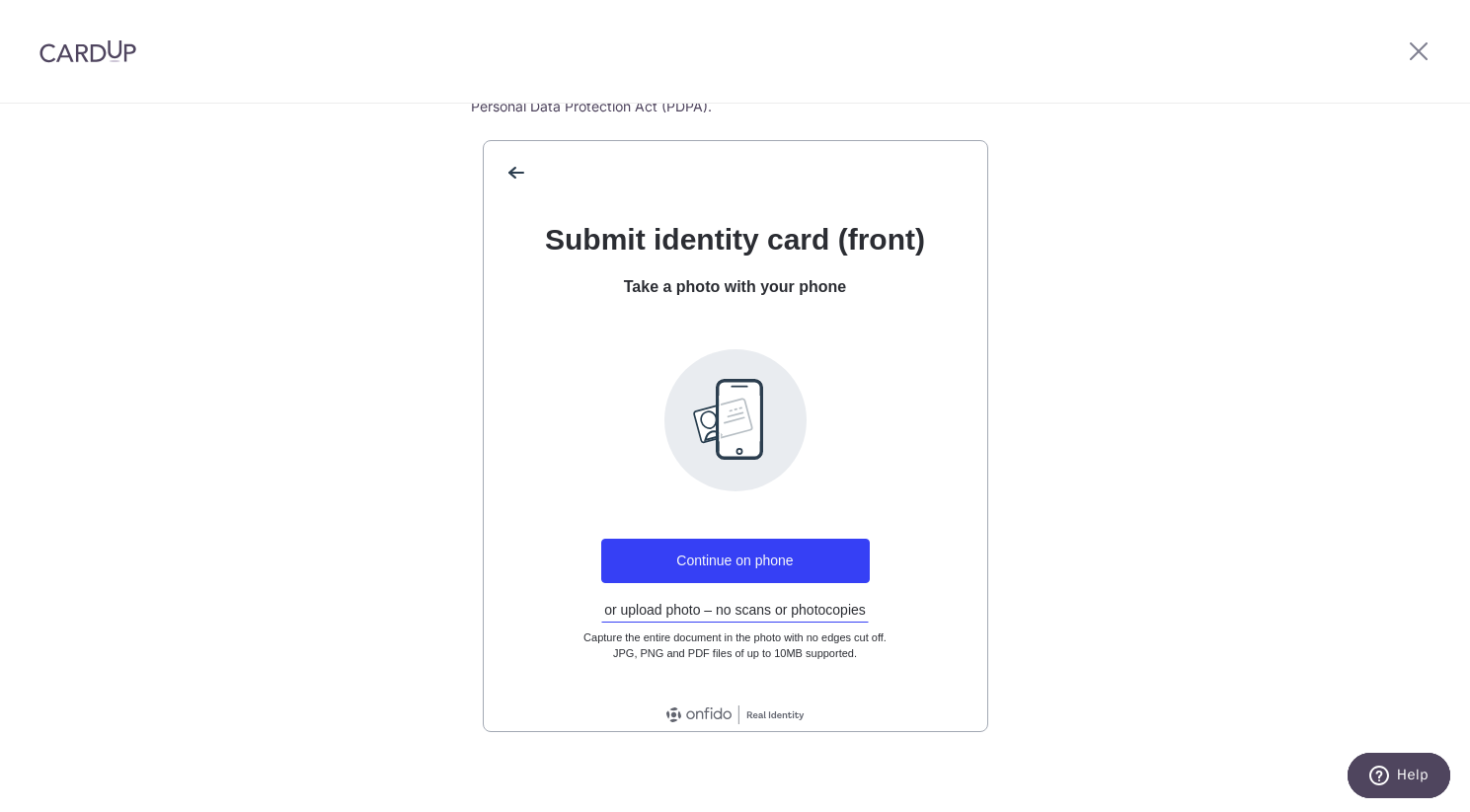 scroll, scrollTop: 189, scrollLeft: 0, axis: vertical 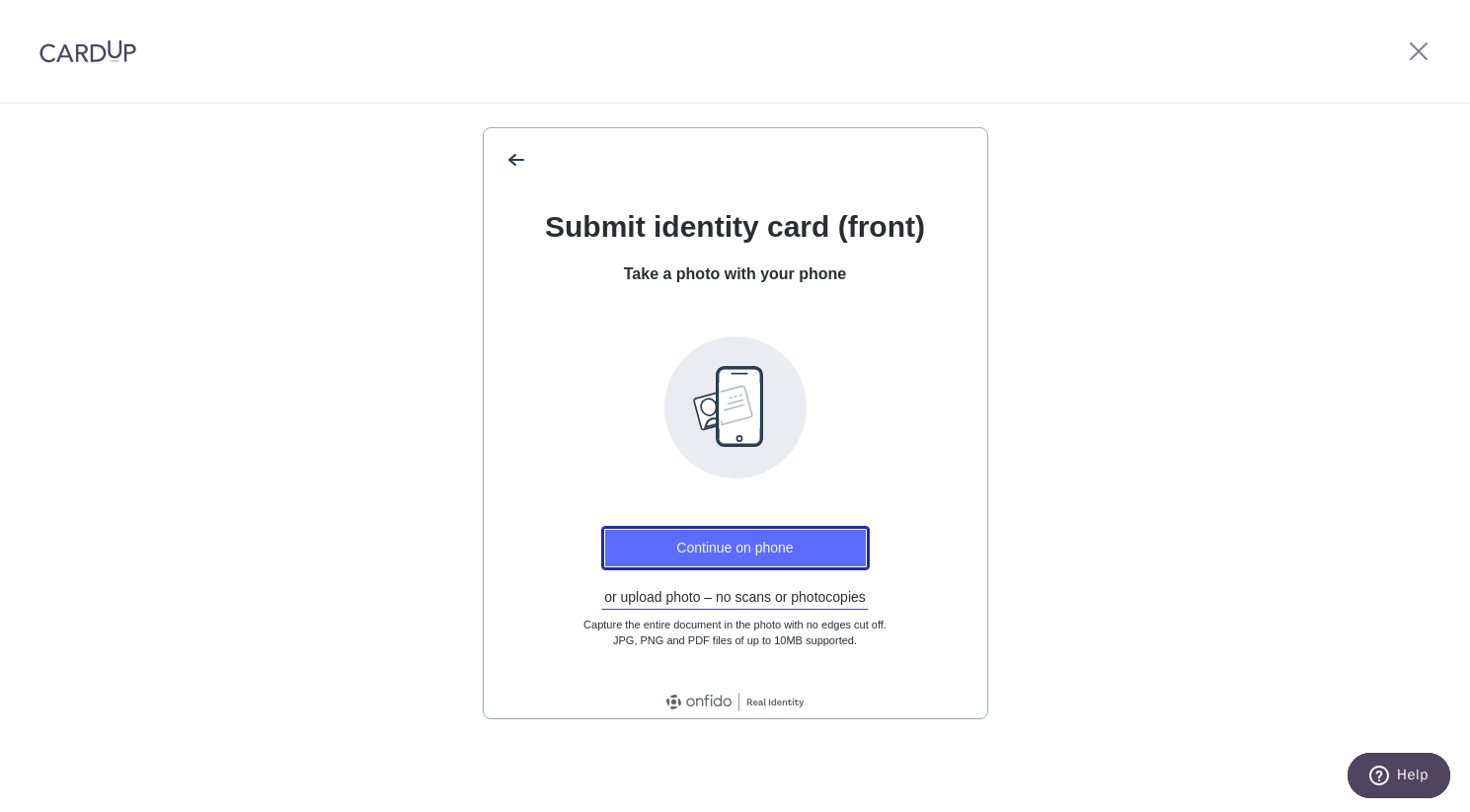 click on "Continue on phone" 